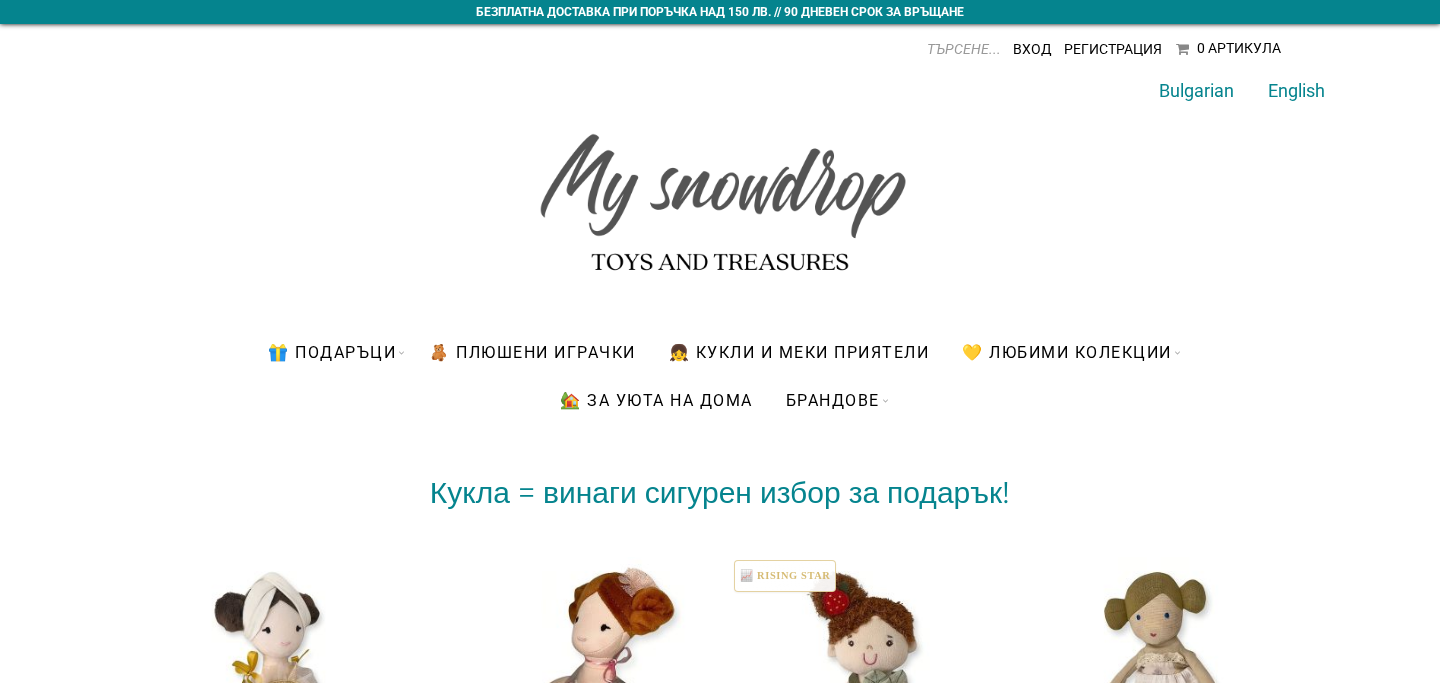 scroll, scrollTop: 0, scrollLeft: 0, axis: both 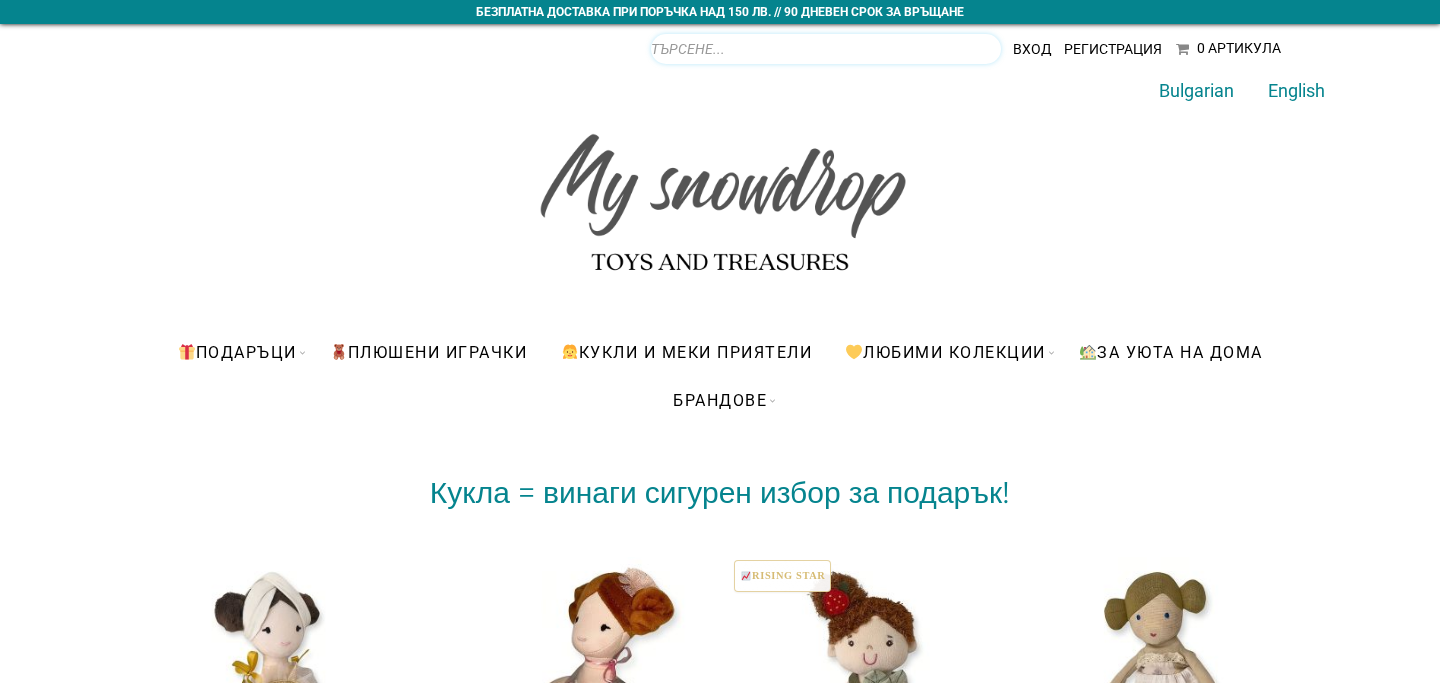 click on "Products search" at bounding box center [826, 49] 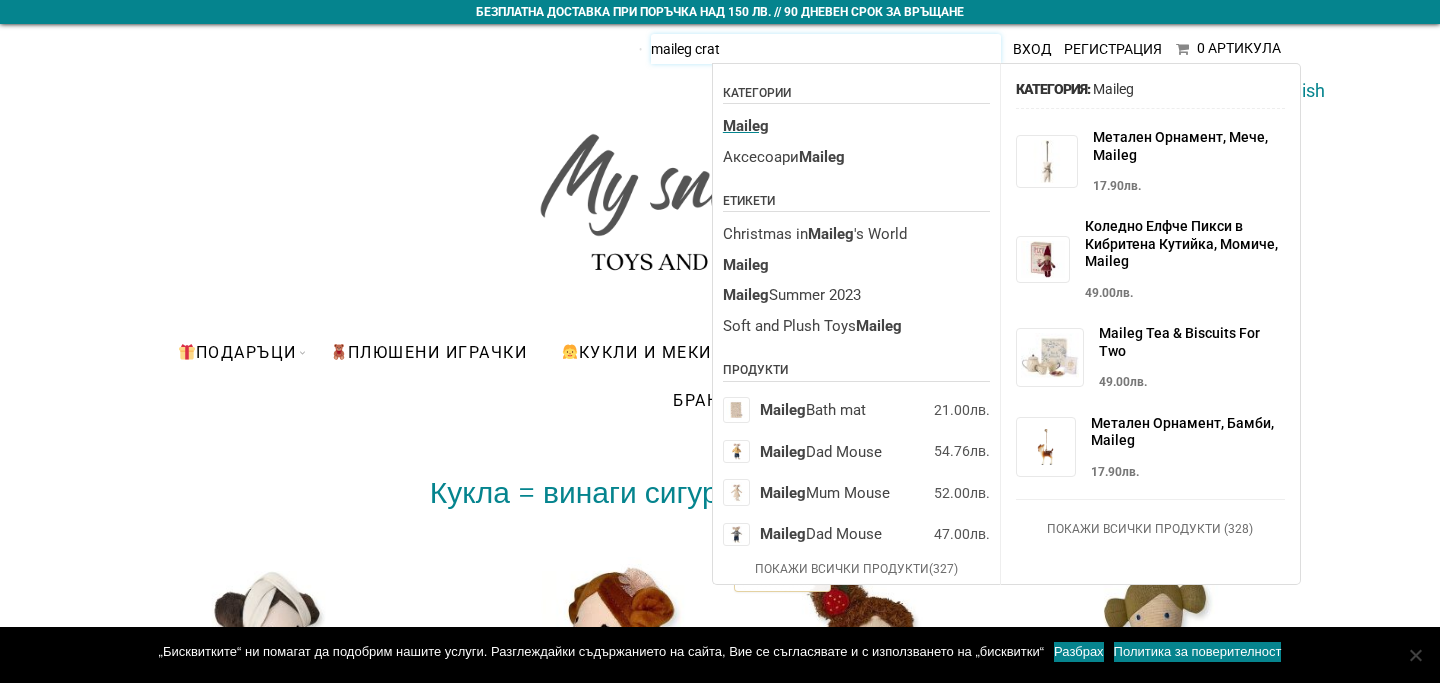 type on "maileg crate" 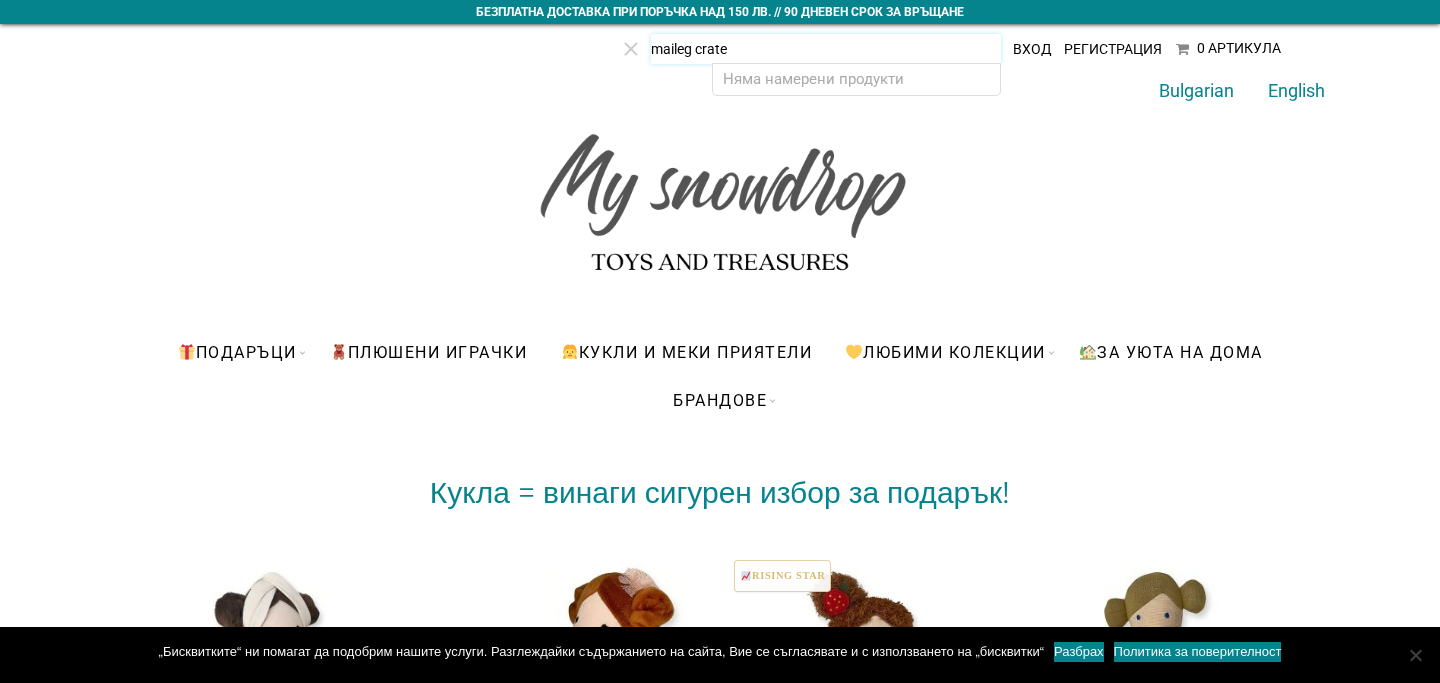 type 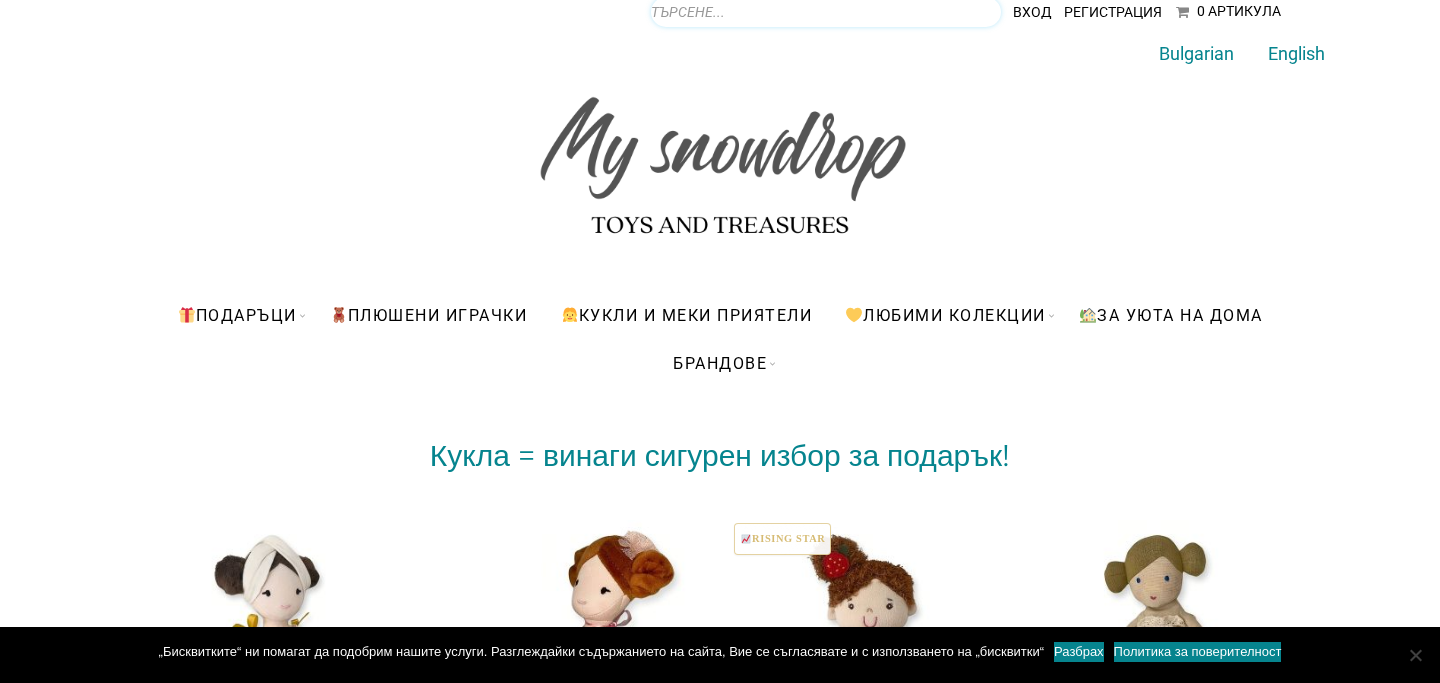 scroll, scrollTop: 0, scrollLeft: 0, axis: both 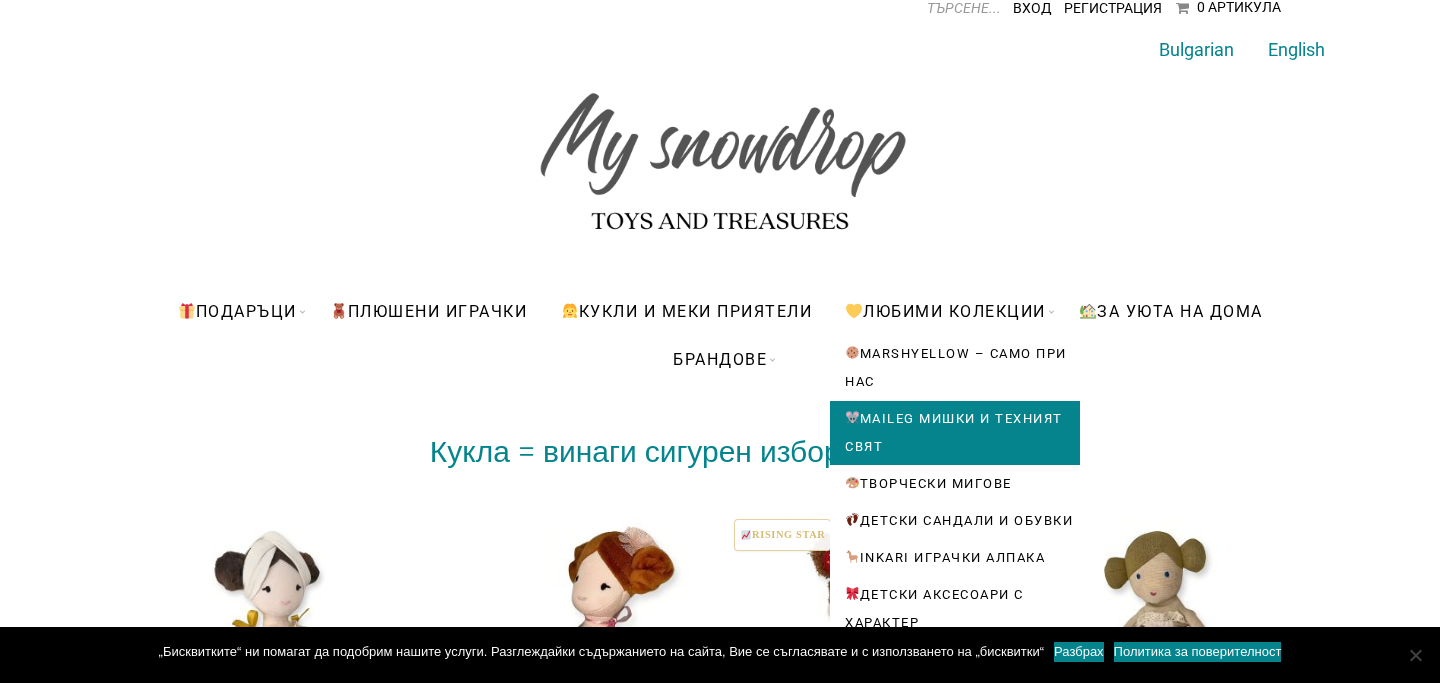 click on "Maileg мишки и техният свят" at bounding box center (955, 433) 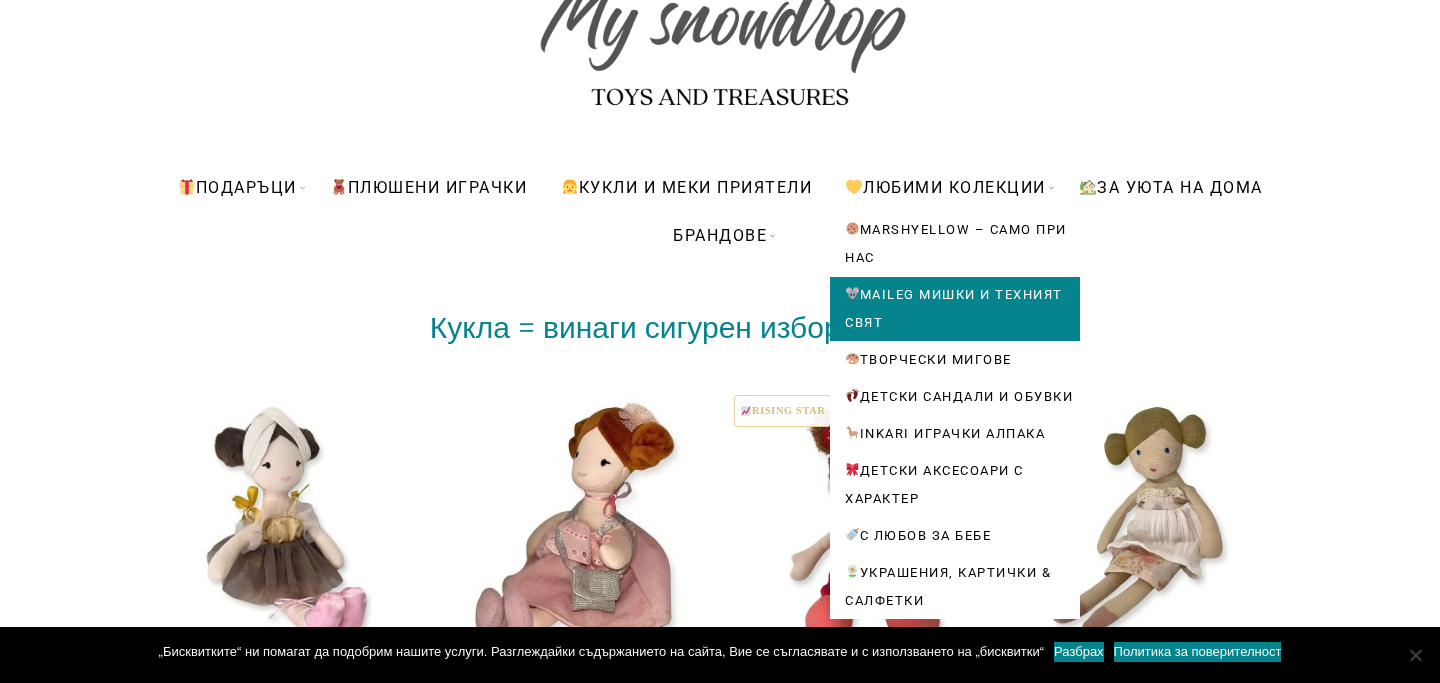 scroll, scrollTop: 164, scrollLeft: 0, axis: vertical 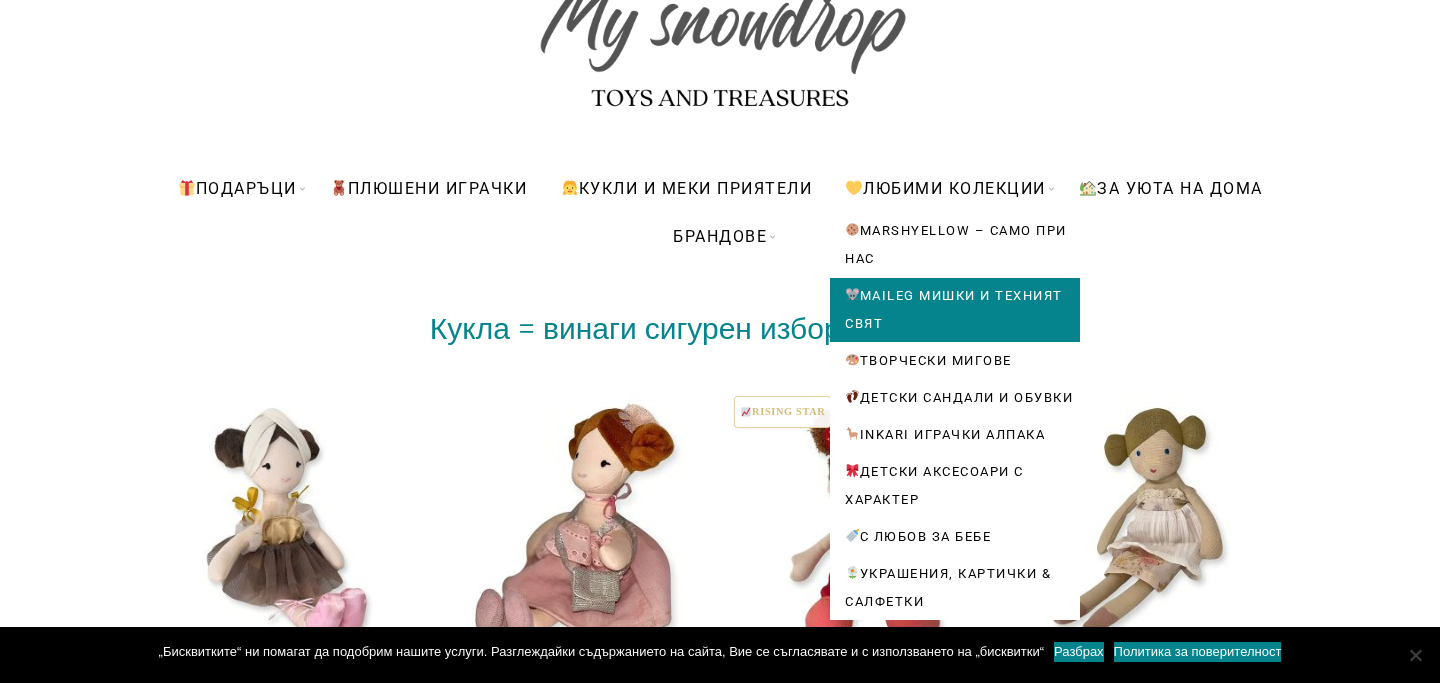 click on "Maileg мишки и техният свят" at bounding box center (955, 310) 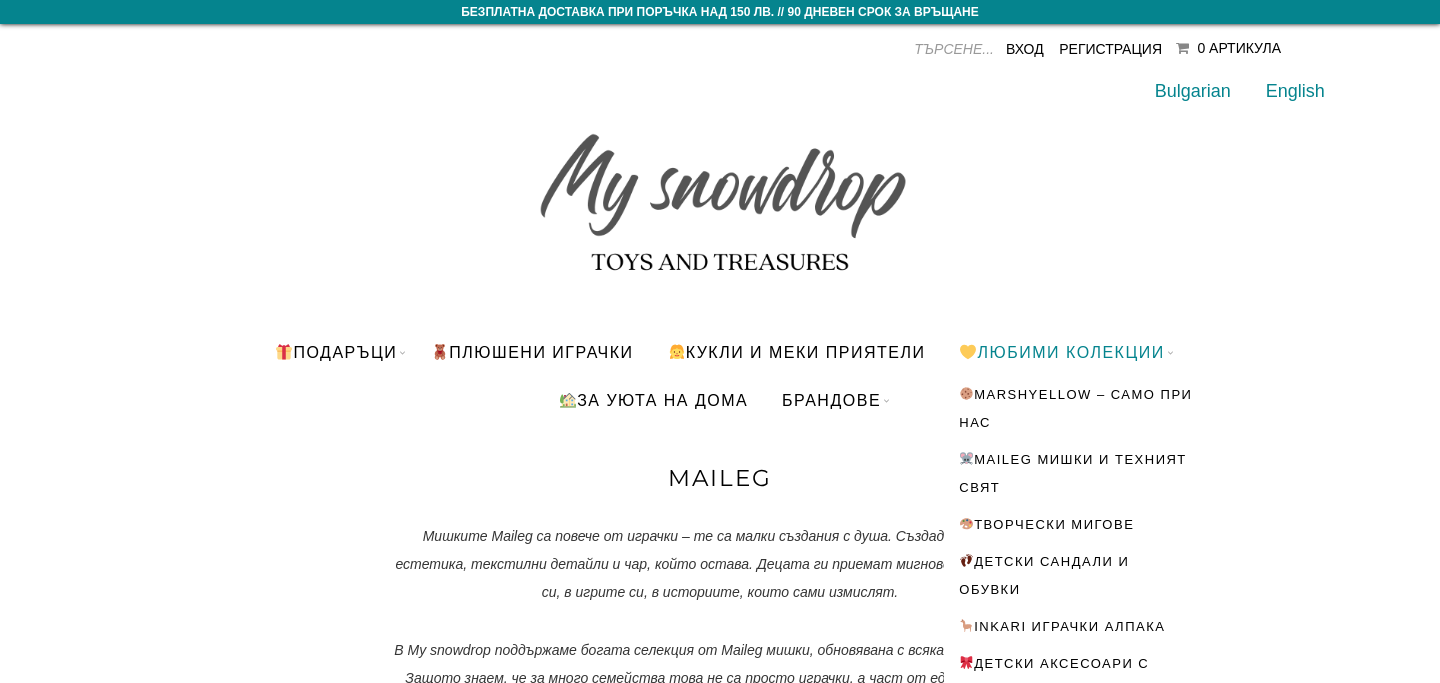 scroll, scrollTop: 0, scrollLeft: 0, axis: both 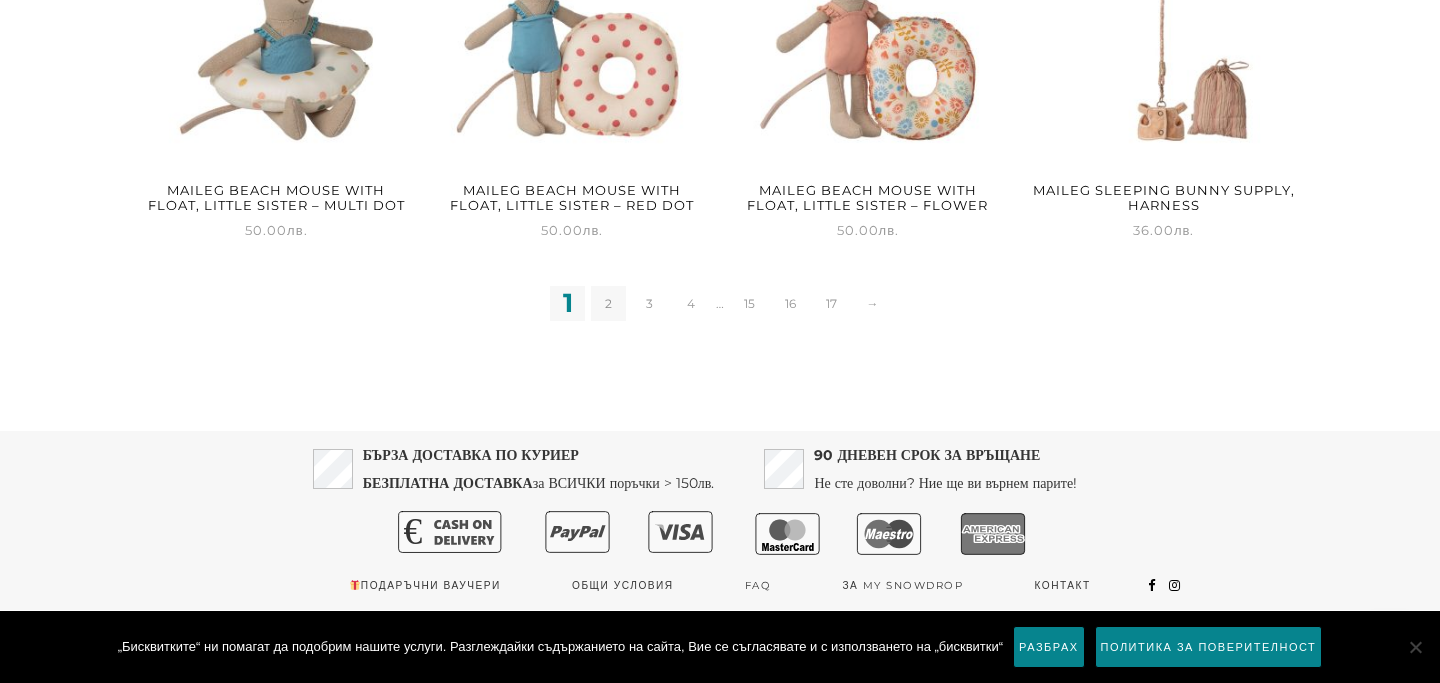 click on "2" at bounding box center (608, 303) 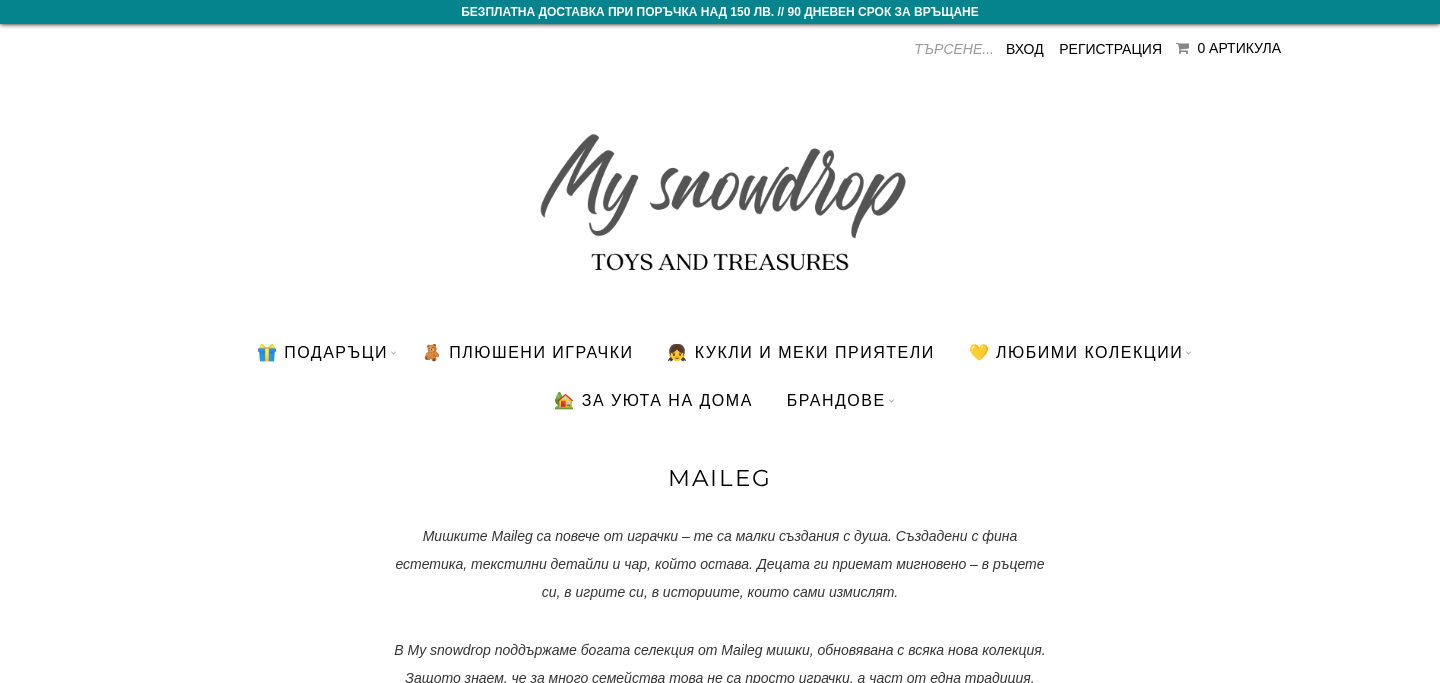 scroll, scrollTop: 0, scrollLeft: 0, axis: both 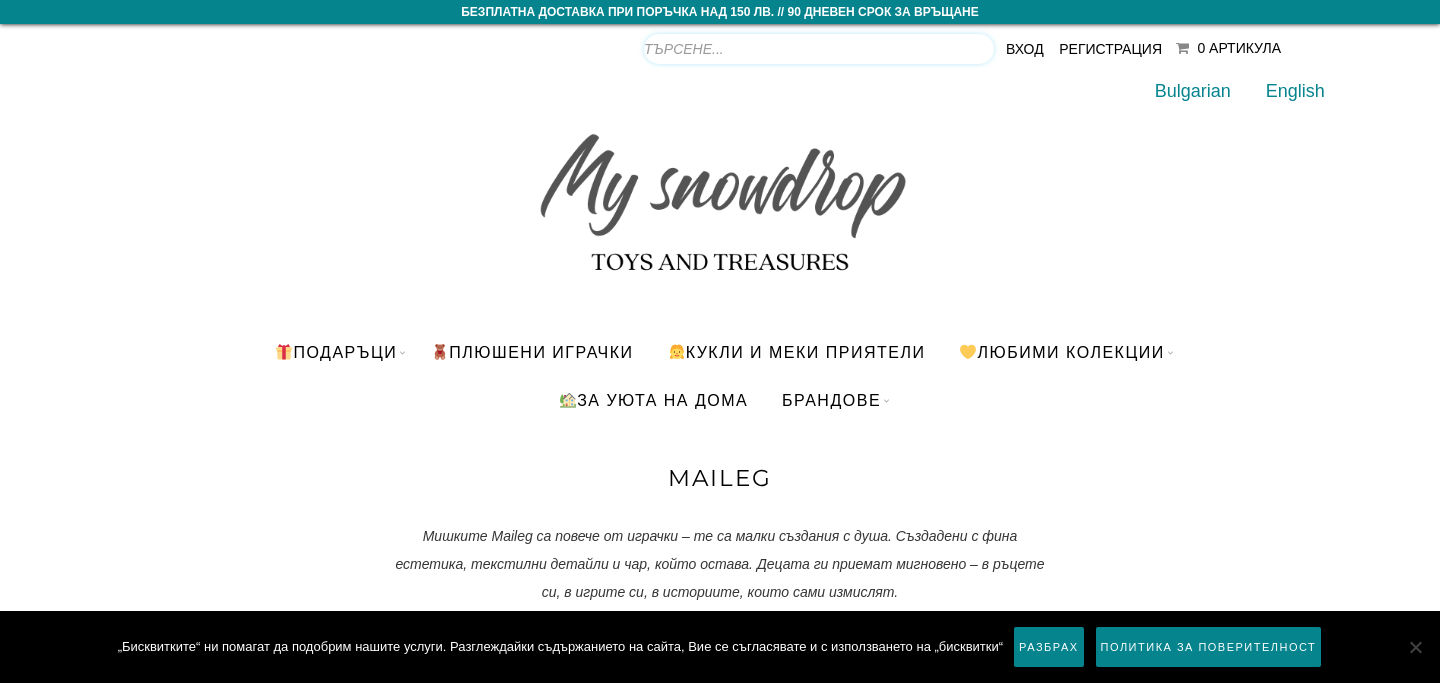 click on "Products search" at bounding box center (819, 49) 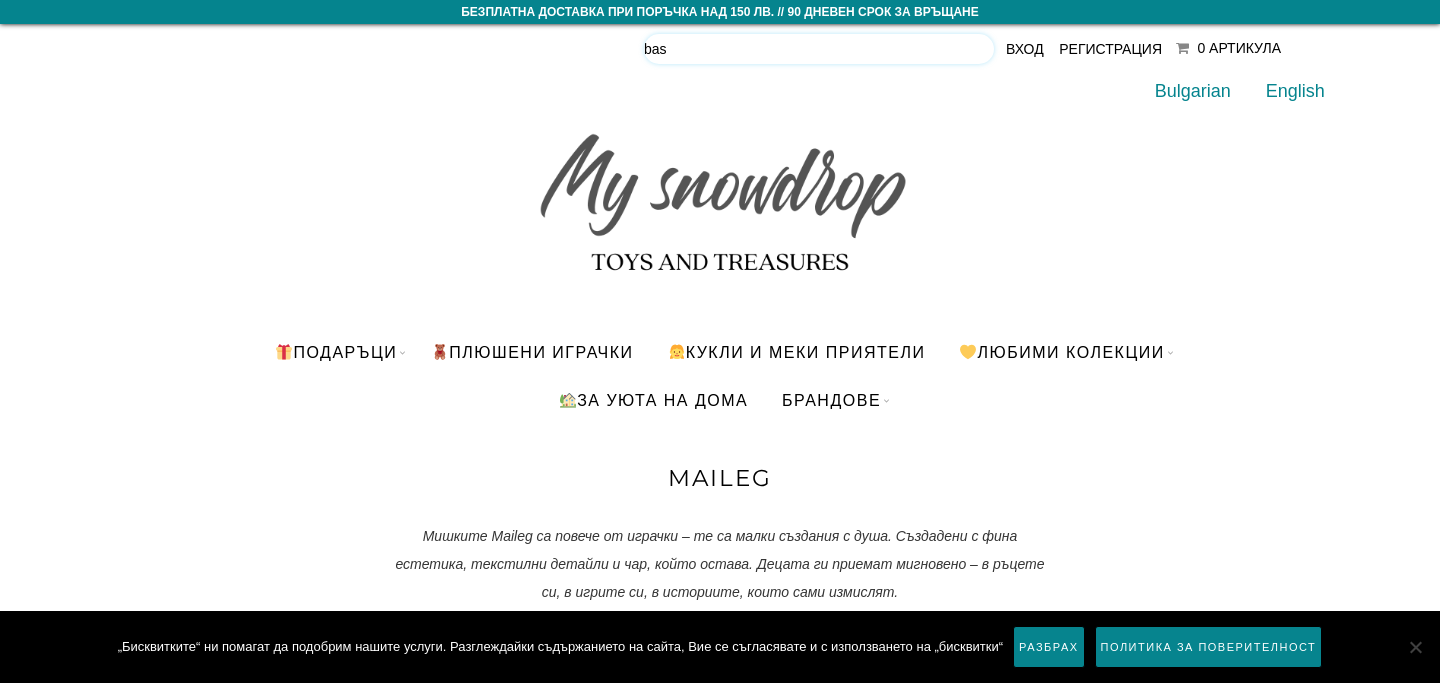 type on "bask" 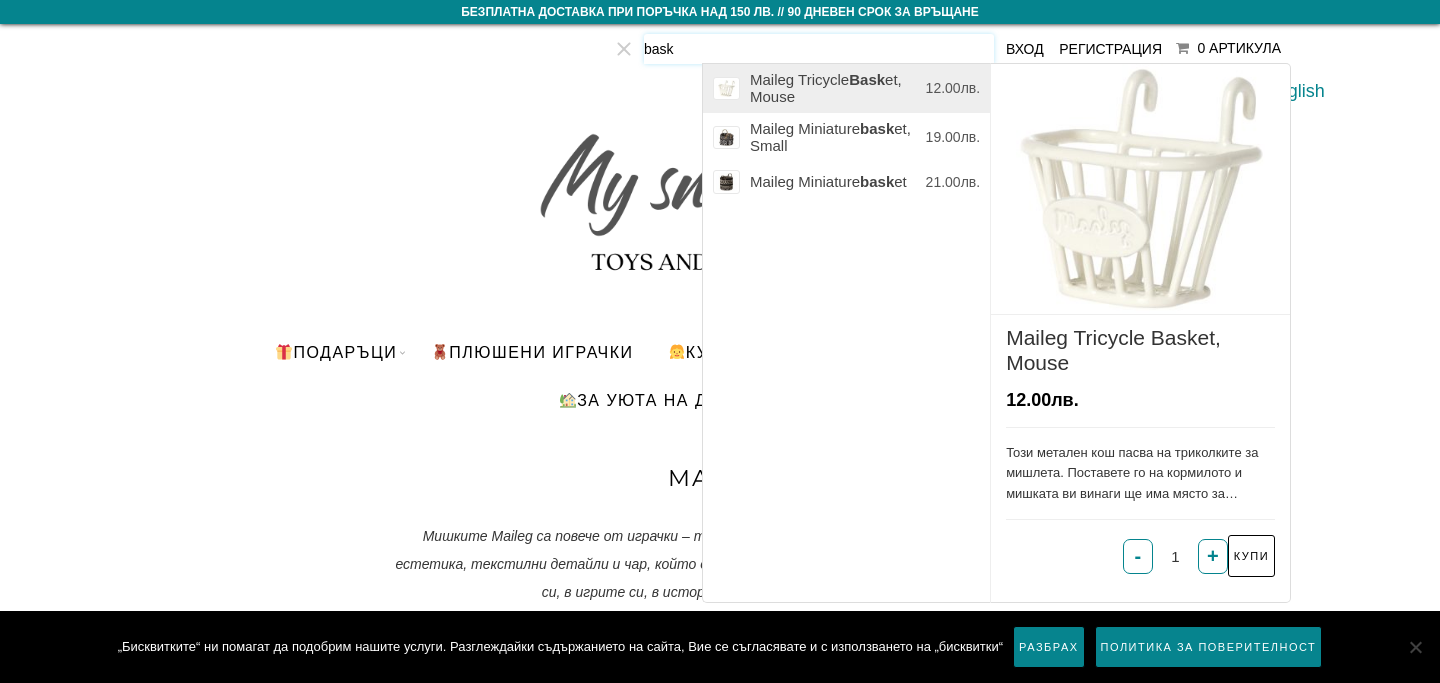 type 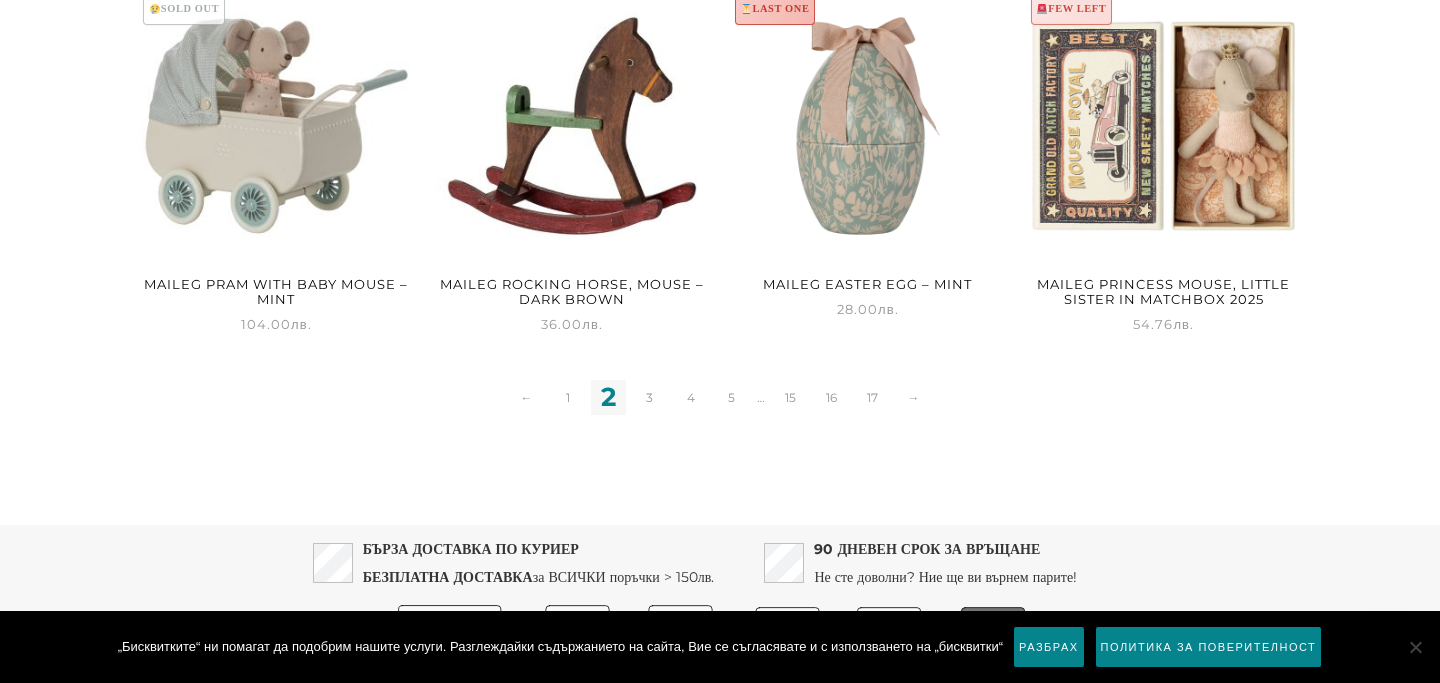scroll, scrollTop: 2824, scrollLeft: 0, axis: vertical 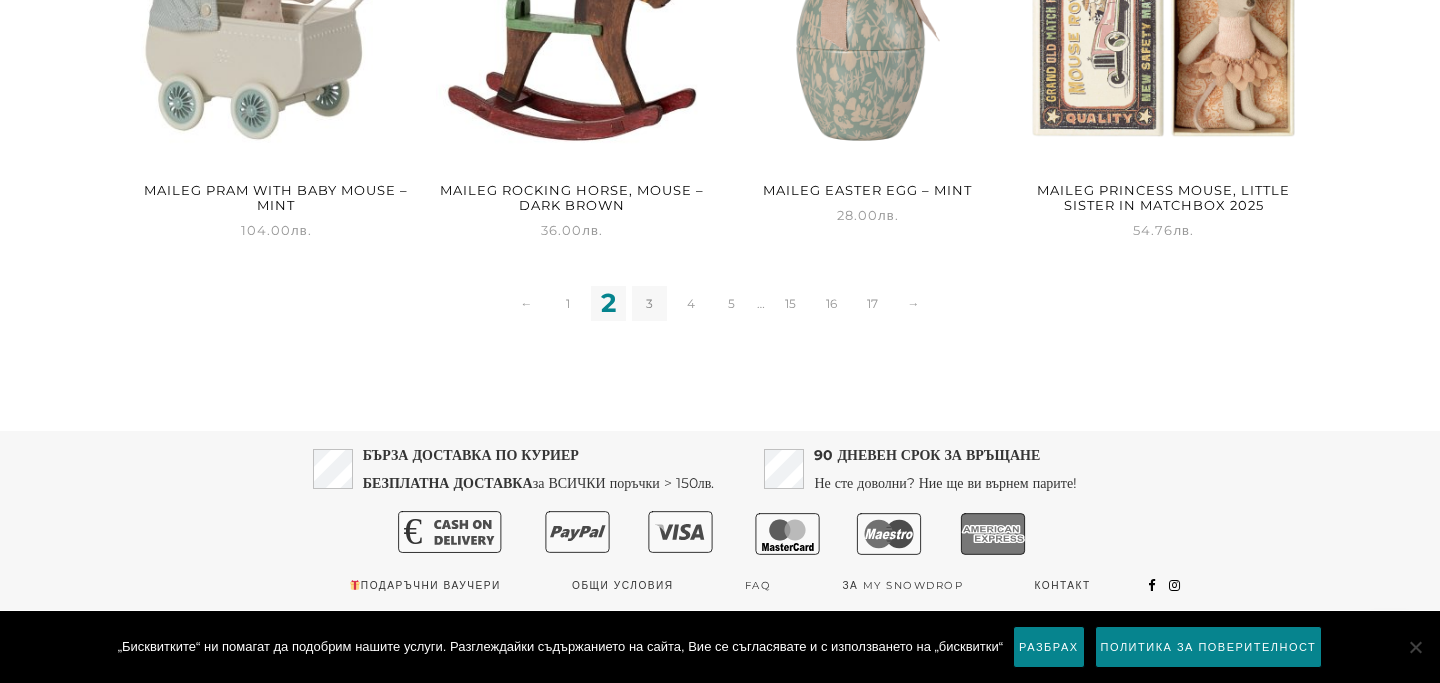 click on "3" at bounding box center (649, 303) 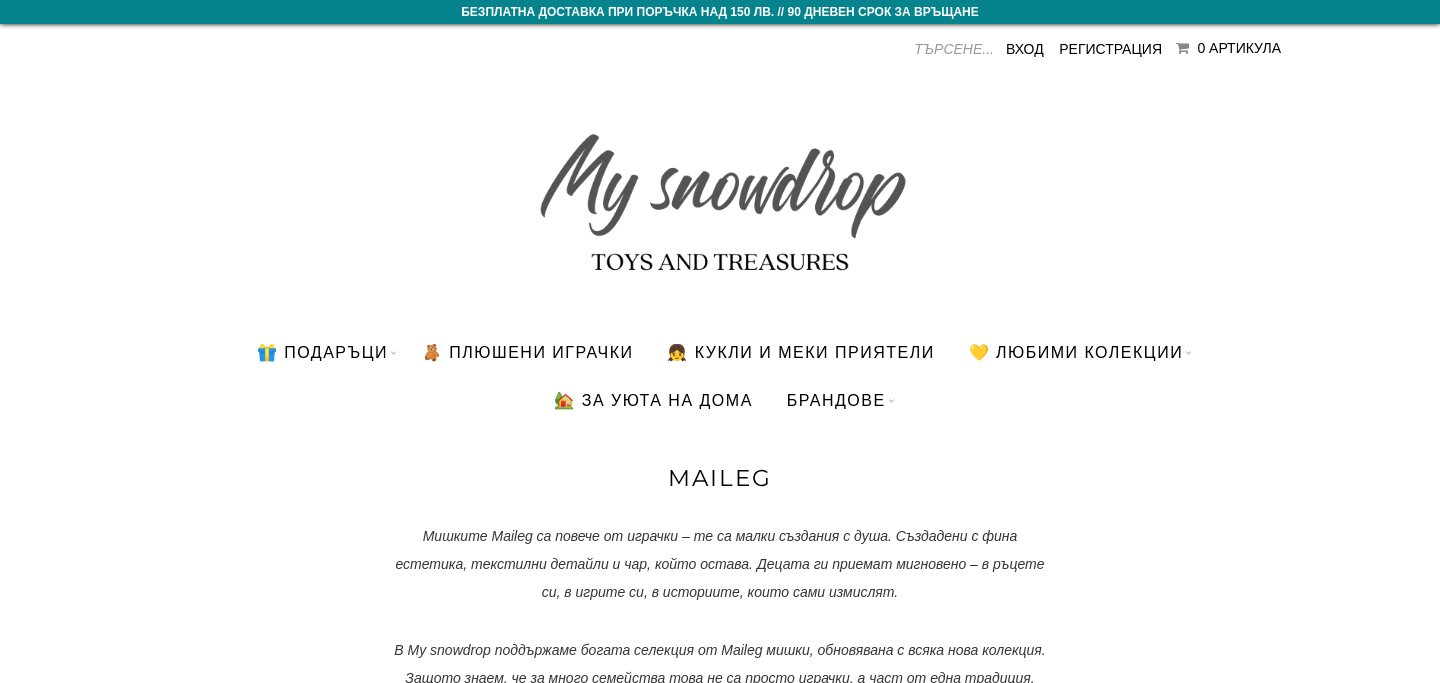 scroll, scrollTop: 0, scrollLeft: 0, axis: both 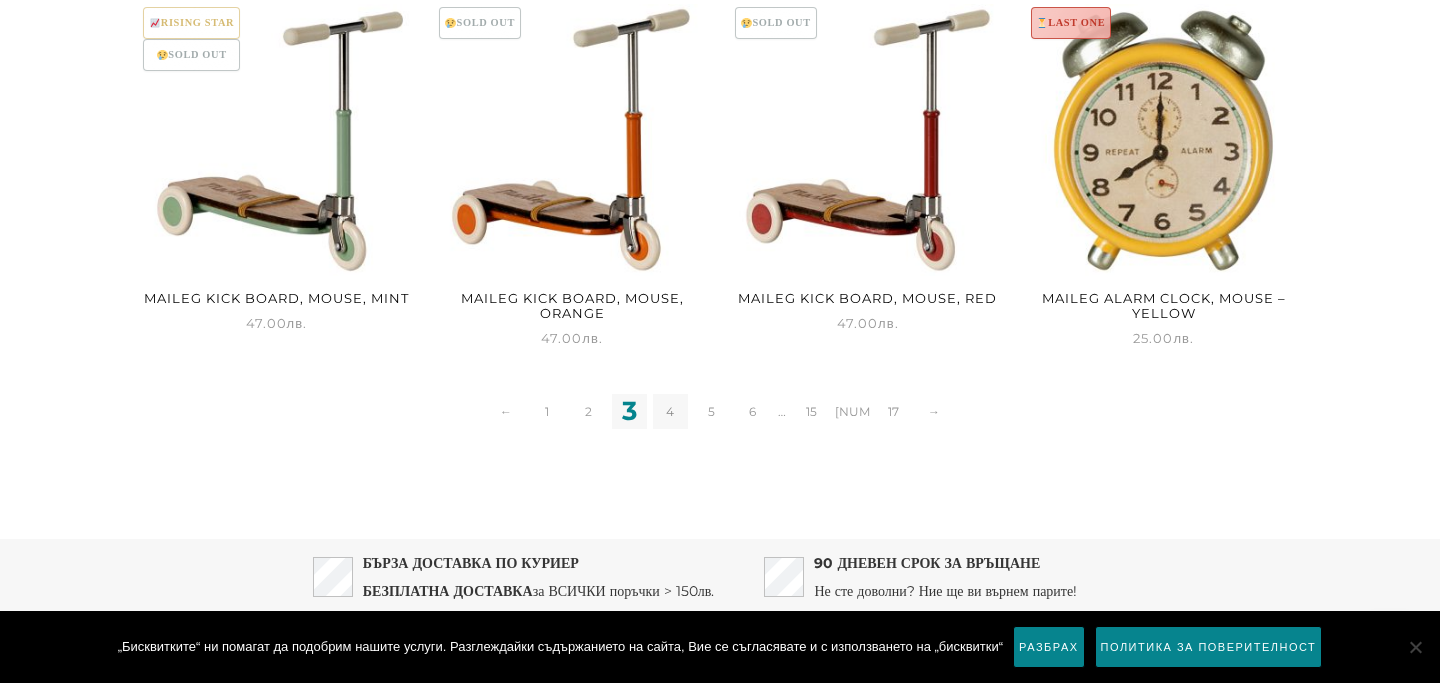 click on "4" at bounding box center (670, 411) 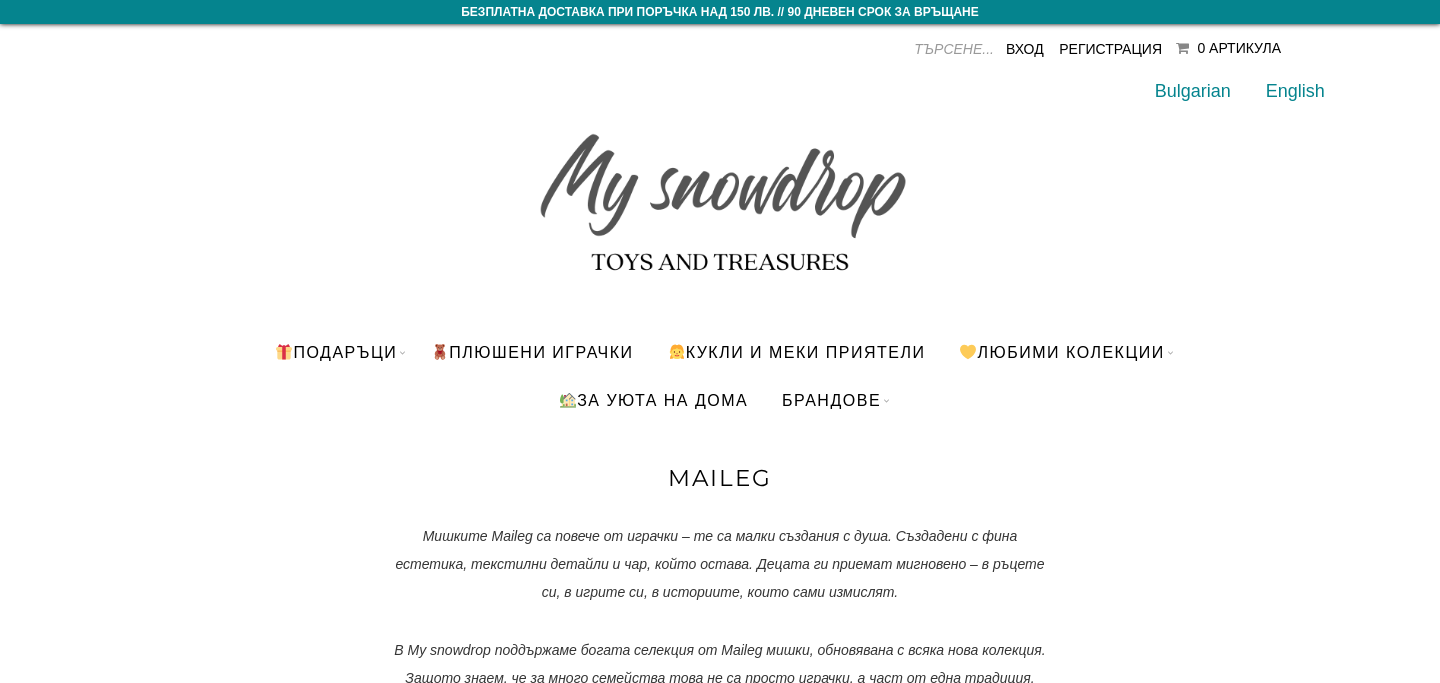 scroll, scrollTop: 0, scrollLeft: 0, axis: both 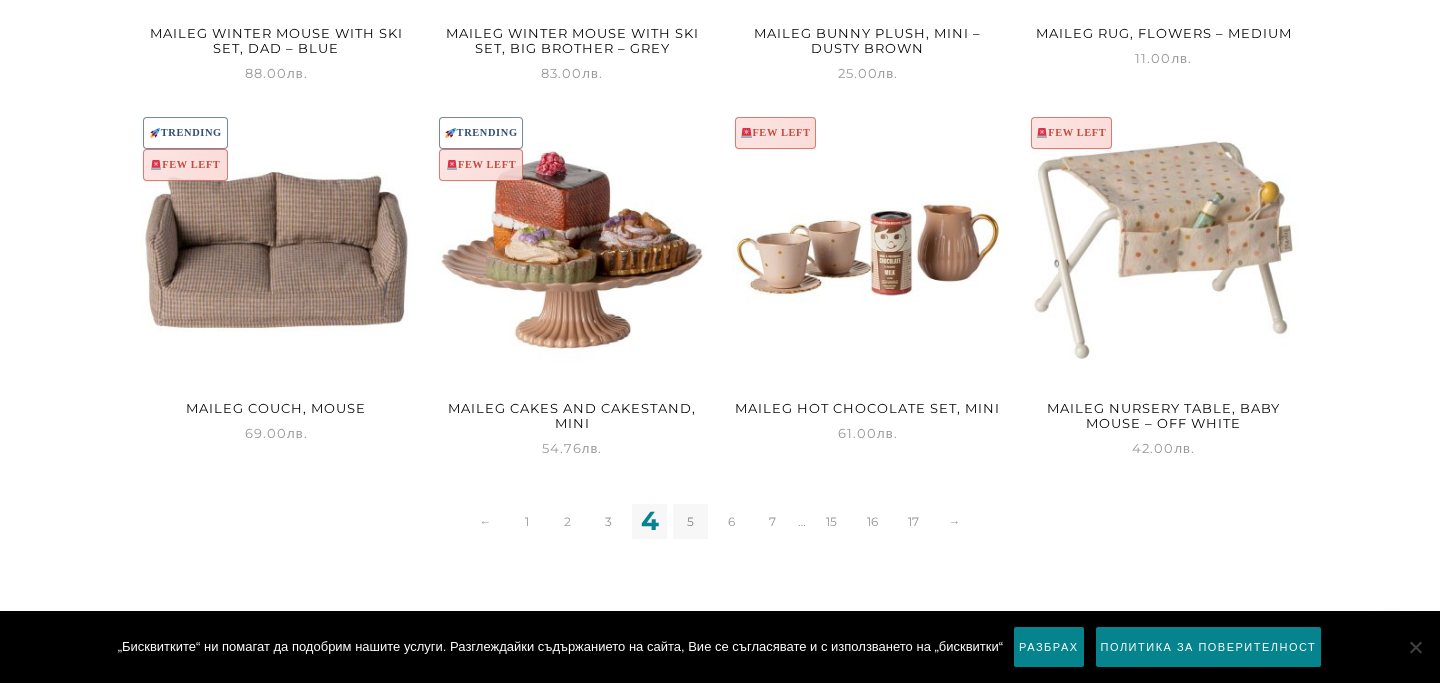 click on "5" at bounding box center (690, 521) 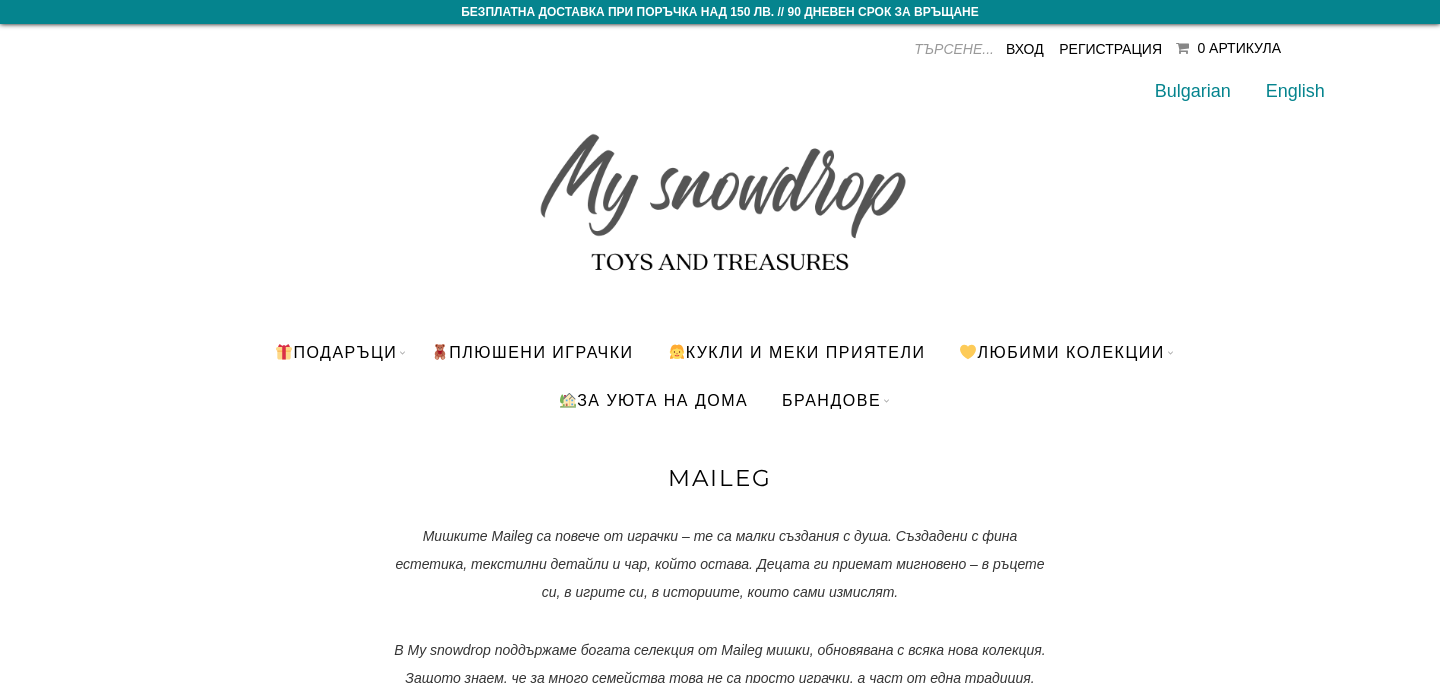 scroll, scrollTop: 0, scrollLeft: 0, axis: both 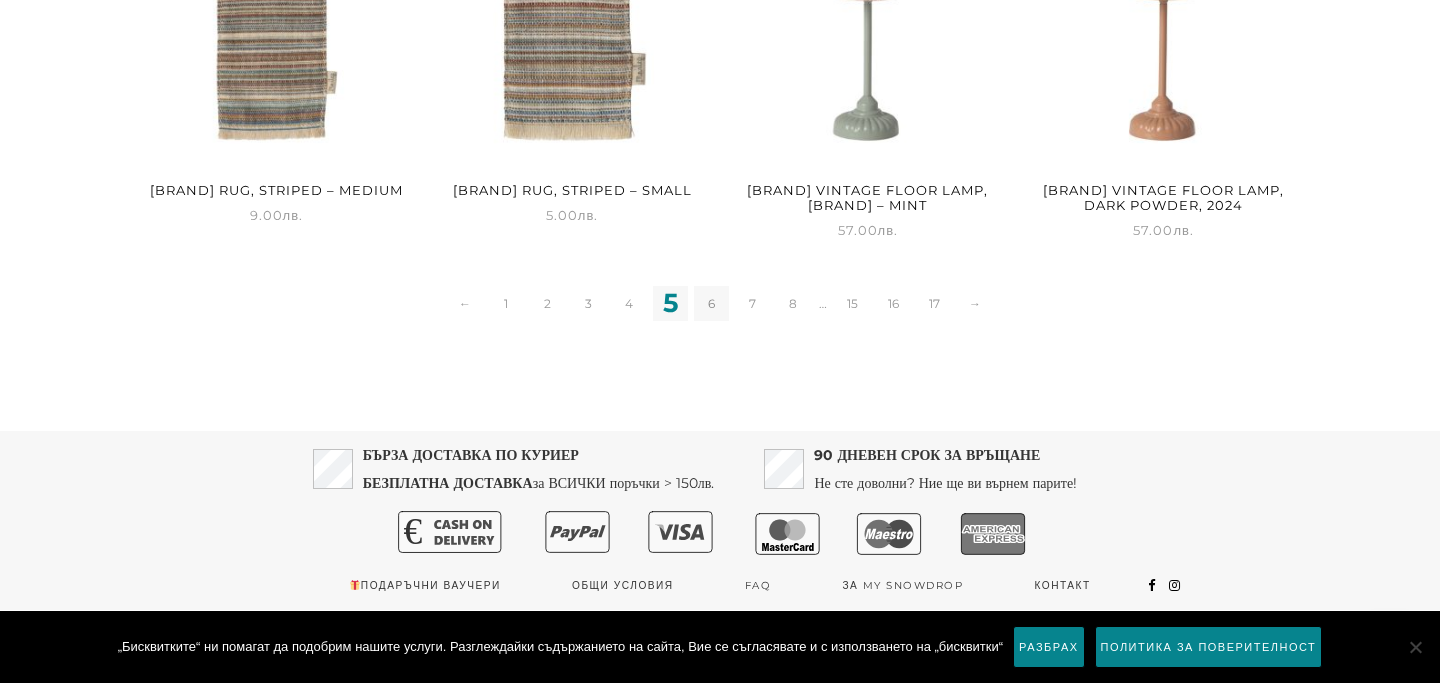 click on "6" at bounding box center (711, 303) 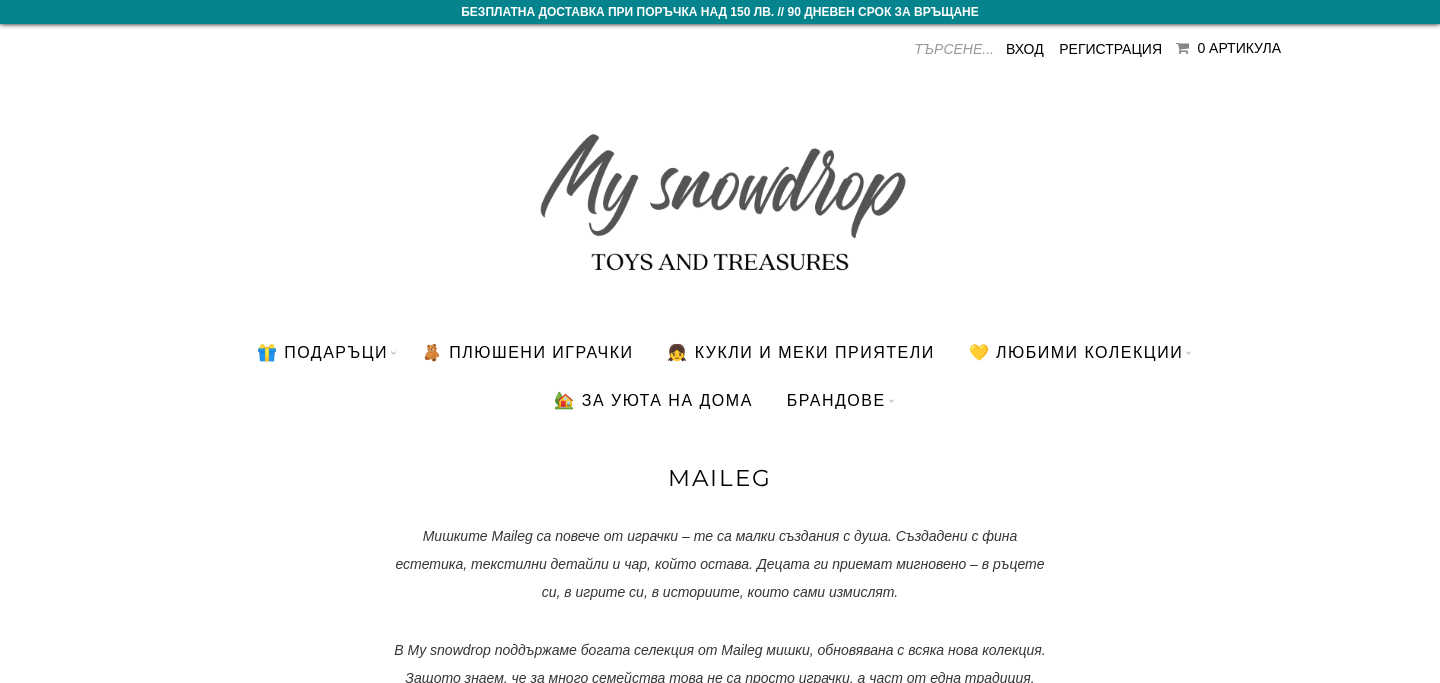 scroll, scrollTop: 0, scrollLeft: 0, axis: both 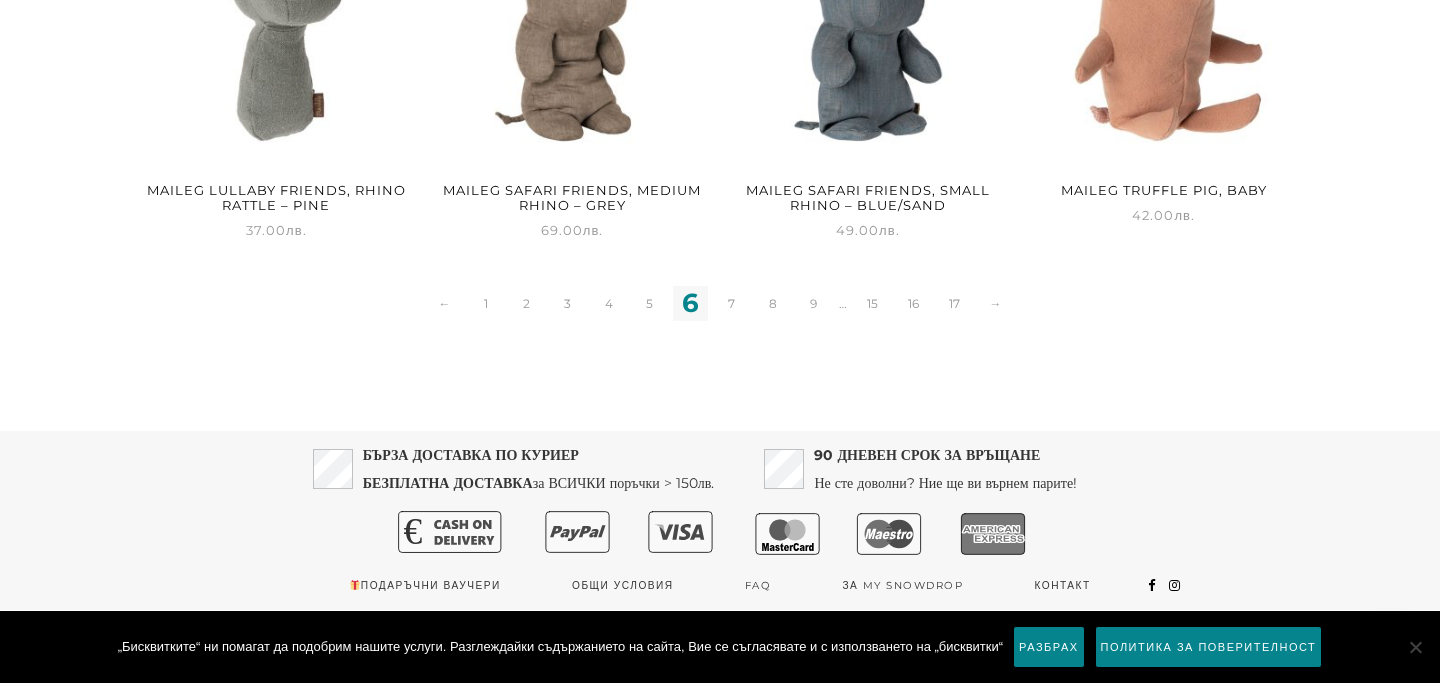 click on "Начало  /  Maileg  / Страница 6
Показване на продукти 101–120 от общо 328
Подреждане по подразбиране
Първо най-популярните
Сортиране по средна оценка
Първо най-новите
Първо най-евтините
Първо най-скъпите
LAST ONE Maileg Vintage floor lamp, Mouse – Sand
57.00  лв.
Купи
FEW LEFT Maileg Vintage lantern, Mouse – Blue
49.00  лв.
Купи
FEW LEFT Maileg Vintage lantern, Mouse – Red
49.00  лв.
Купи
SOLD OUT Maileg Iron and ironing board, Mouse, [YEAR]
43.00  лв.
Още
RISING STAR  FEW LEFT Maileg Fireplace, Mouse – Off white
51.00  лв.
Купи
FEW LEFT Maileg Fireplace, Mouse – Blue
51.00  лв.
Купи
FEW LEFT
52.00  лв.
Купи
SOLD OUT" at bounding box center (720, -671) 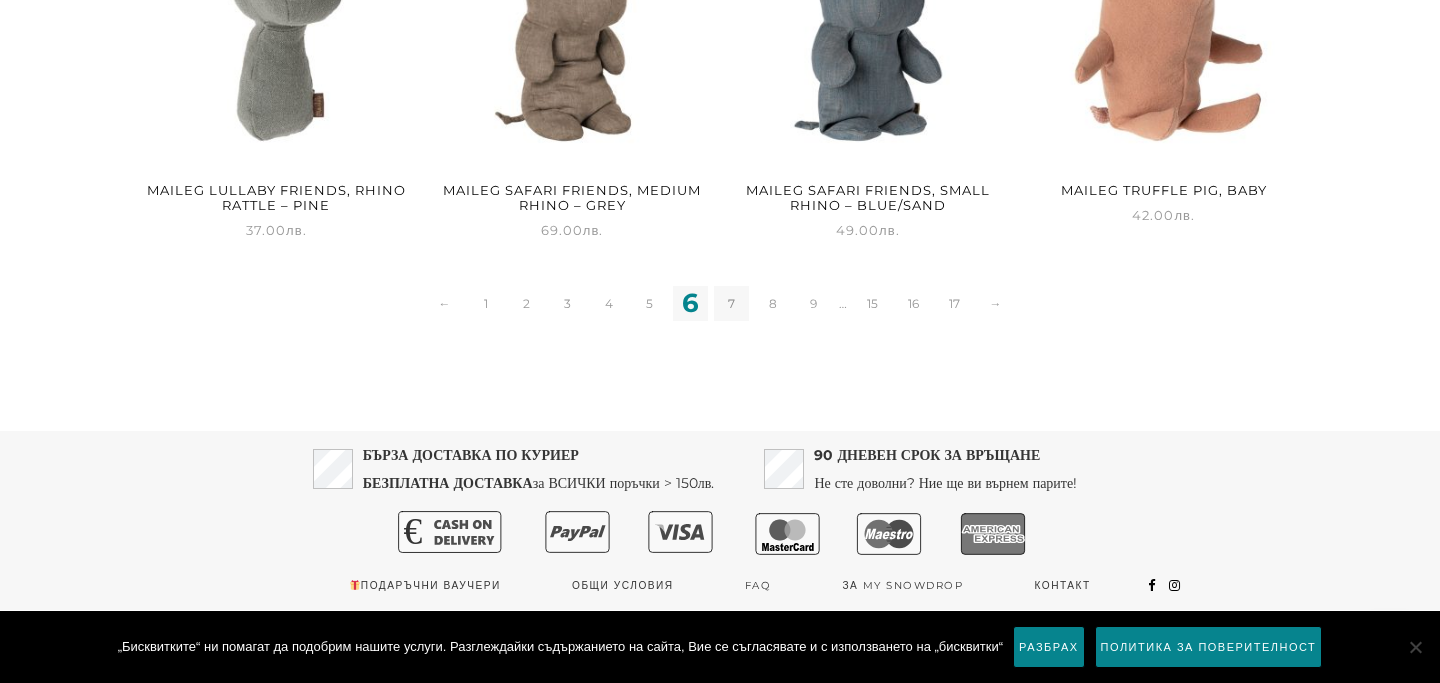 click on "7" at bounding box center [731, 303] 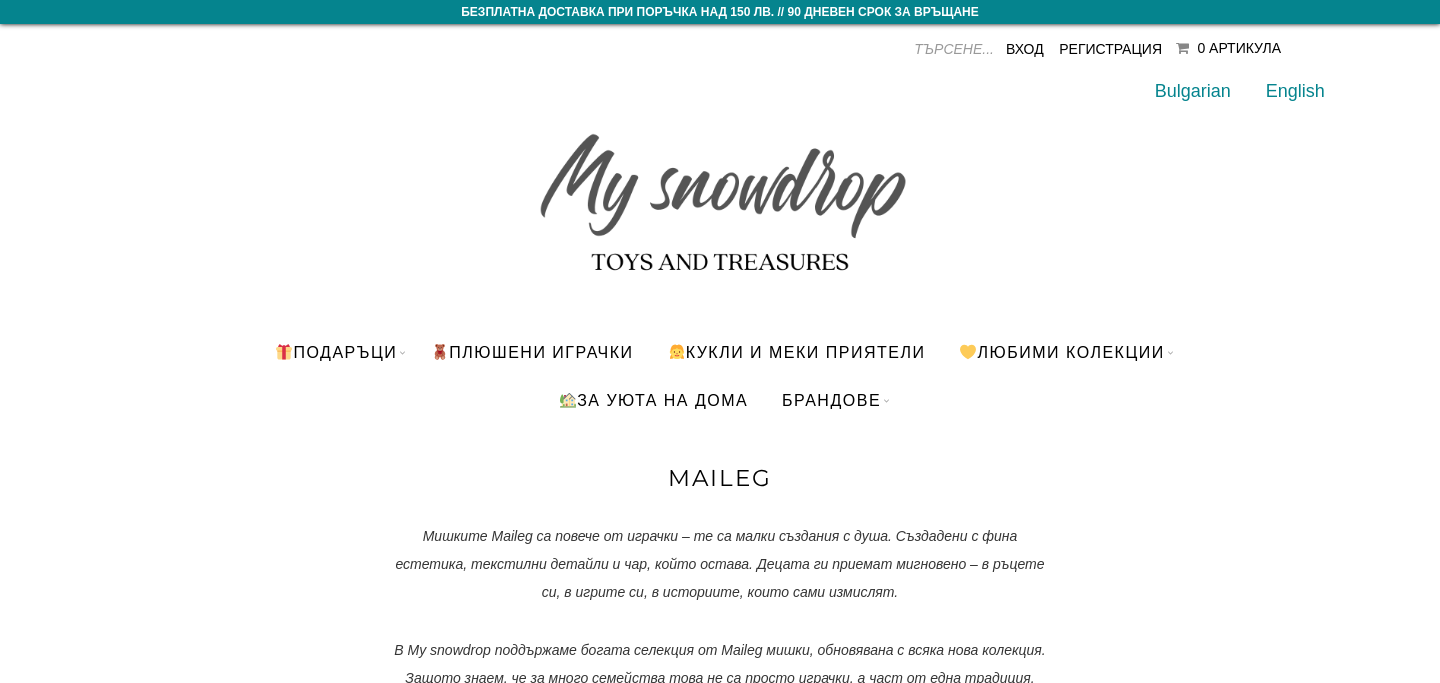 scroll, scrollTop: 0, scrollLeft: 0, axis: both 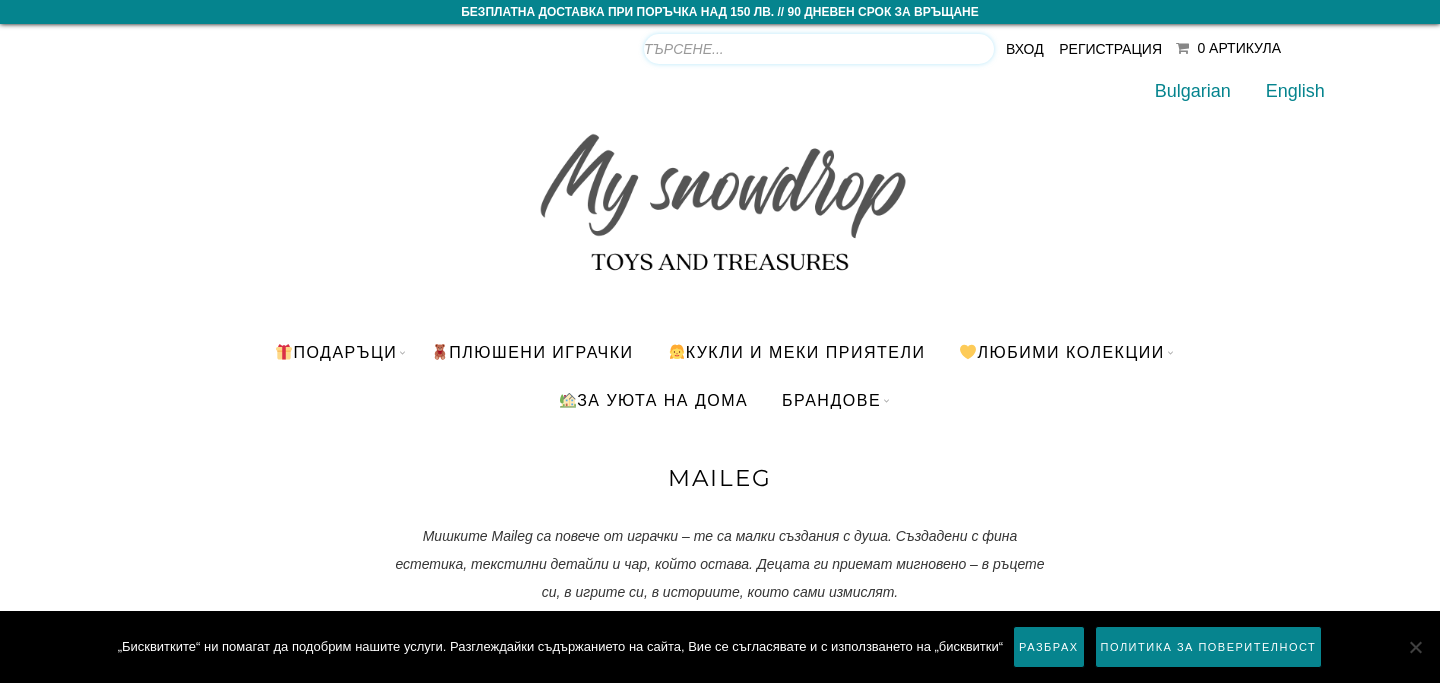 click on "Products search" at bounding box center [819, 49] 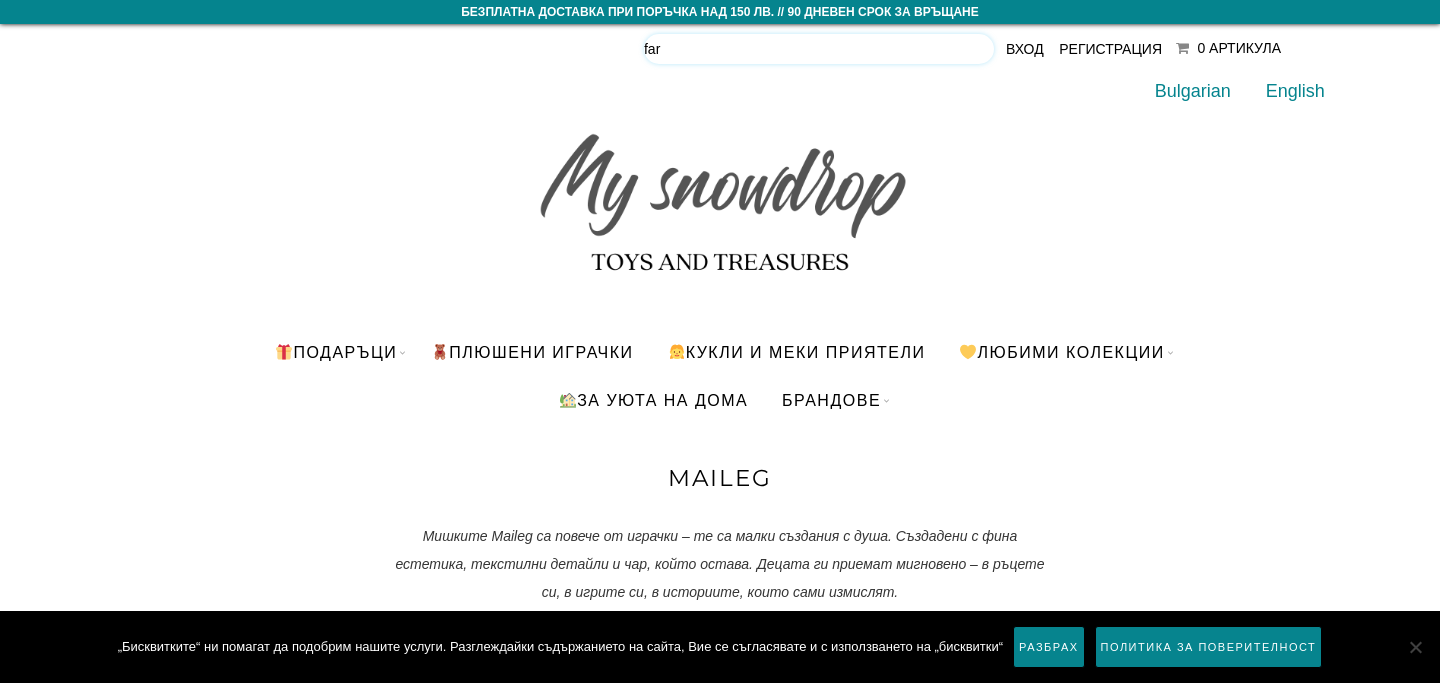 type on "farm" 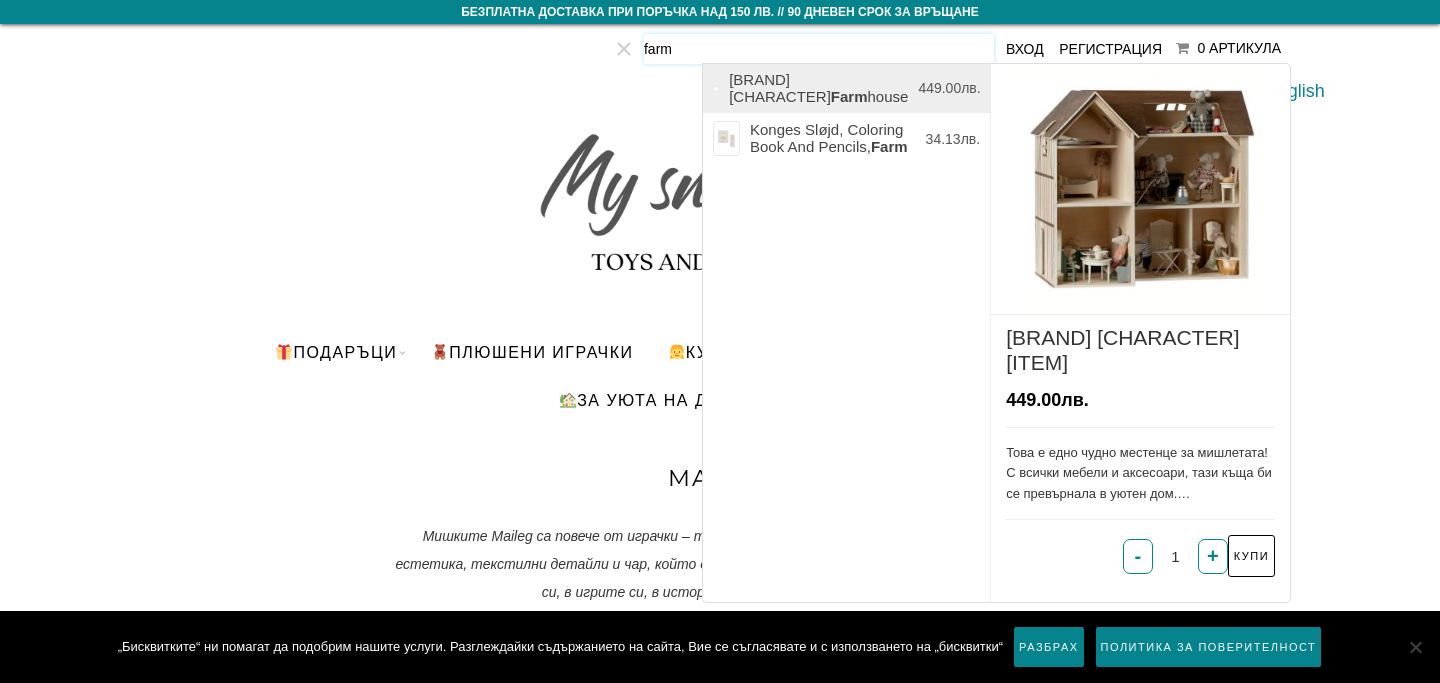 type 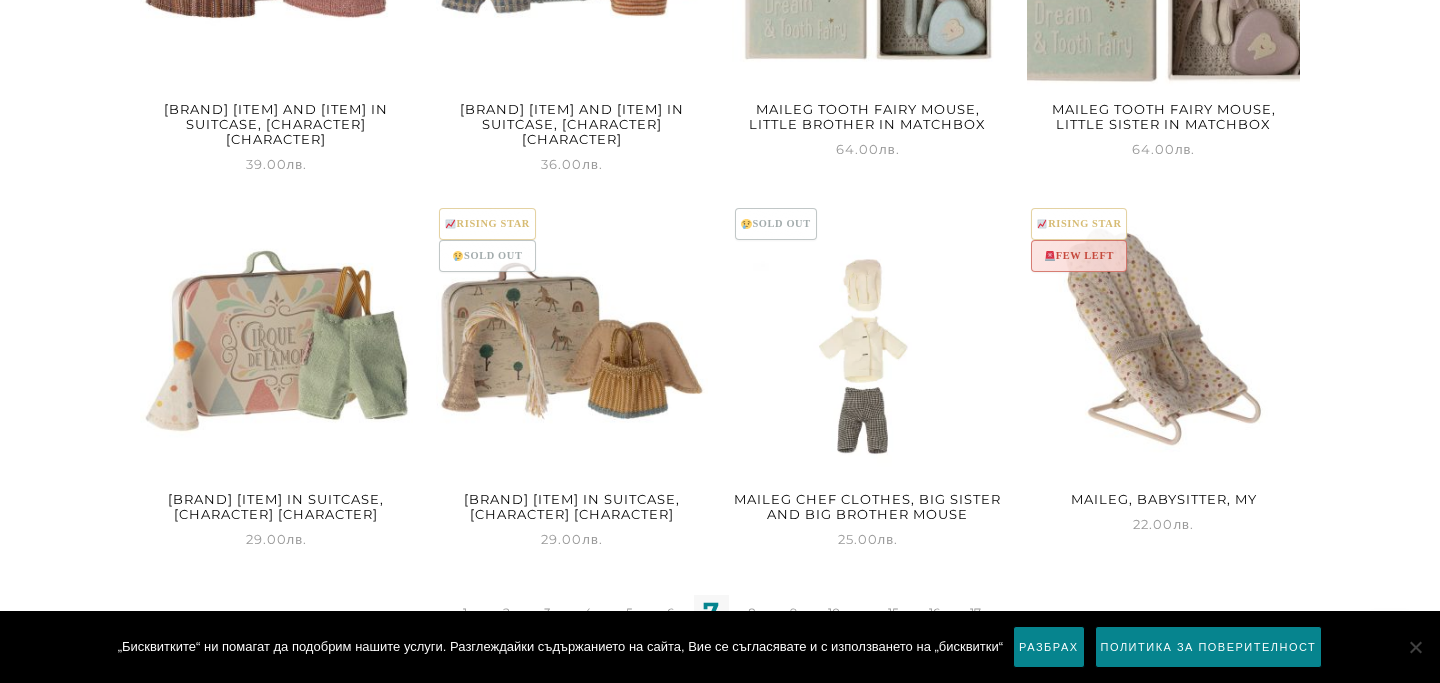 scroll, scrollTop: 2656, scrollLeft: 0, axis: vertical 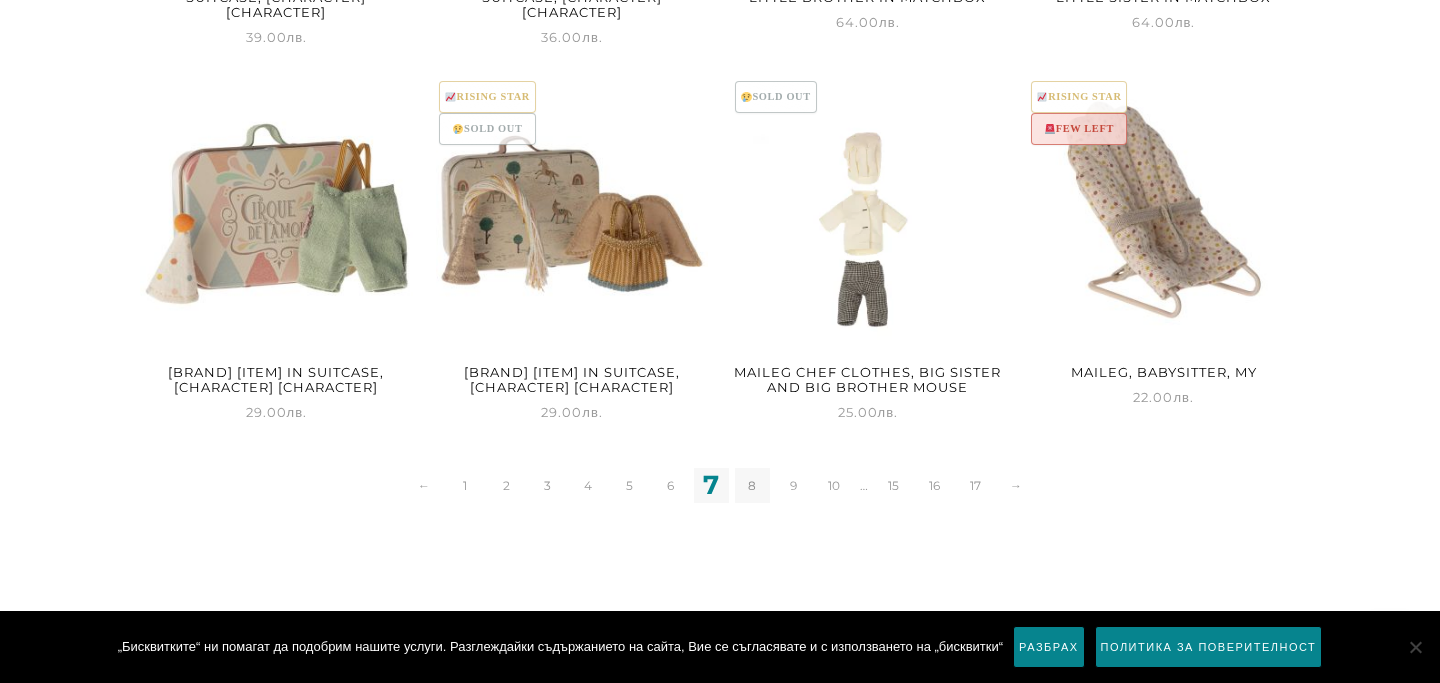 click on "8" at bounding box center [752, 485] 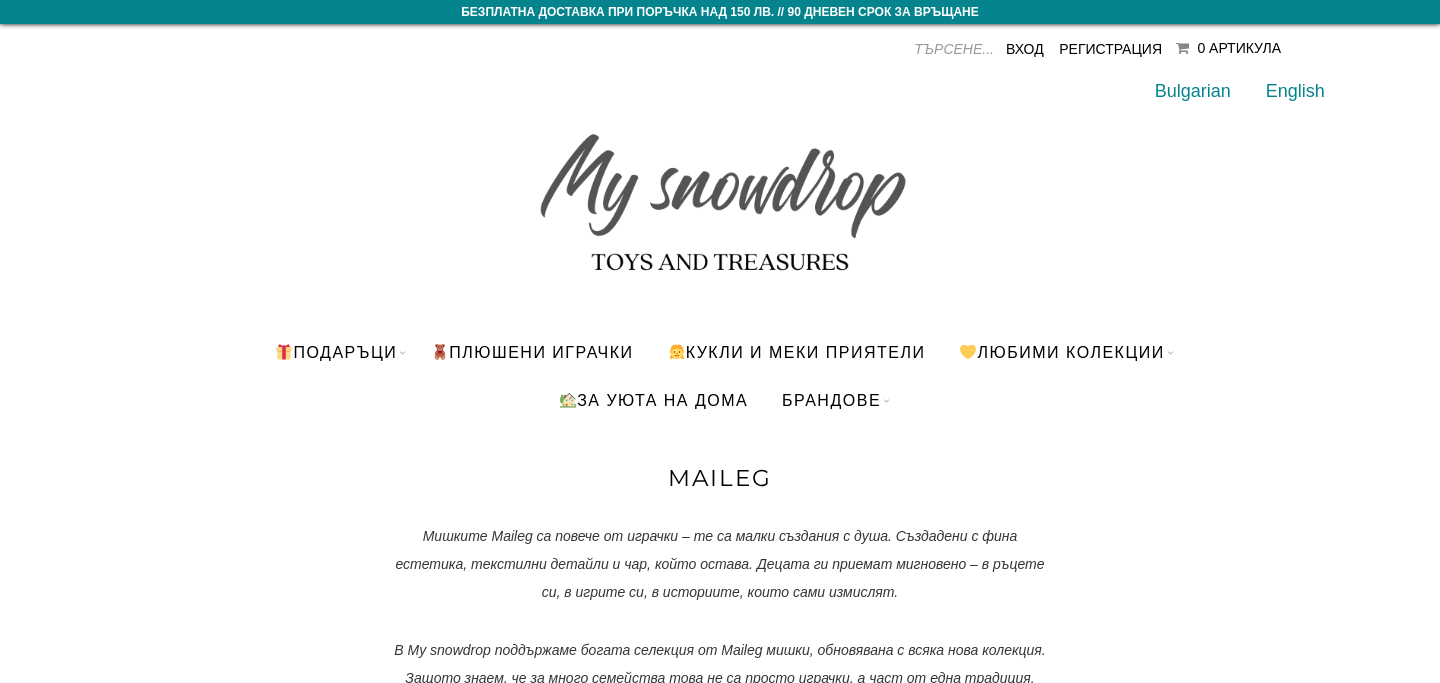 scroll, scrollTop: 0, scrollLeft: 0, axis: both 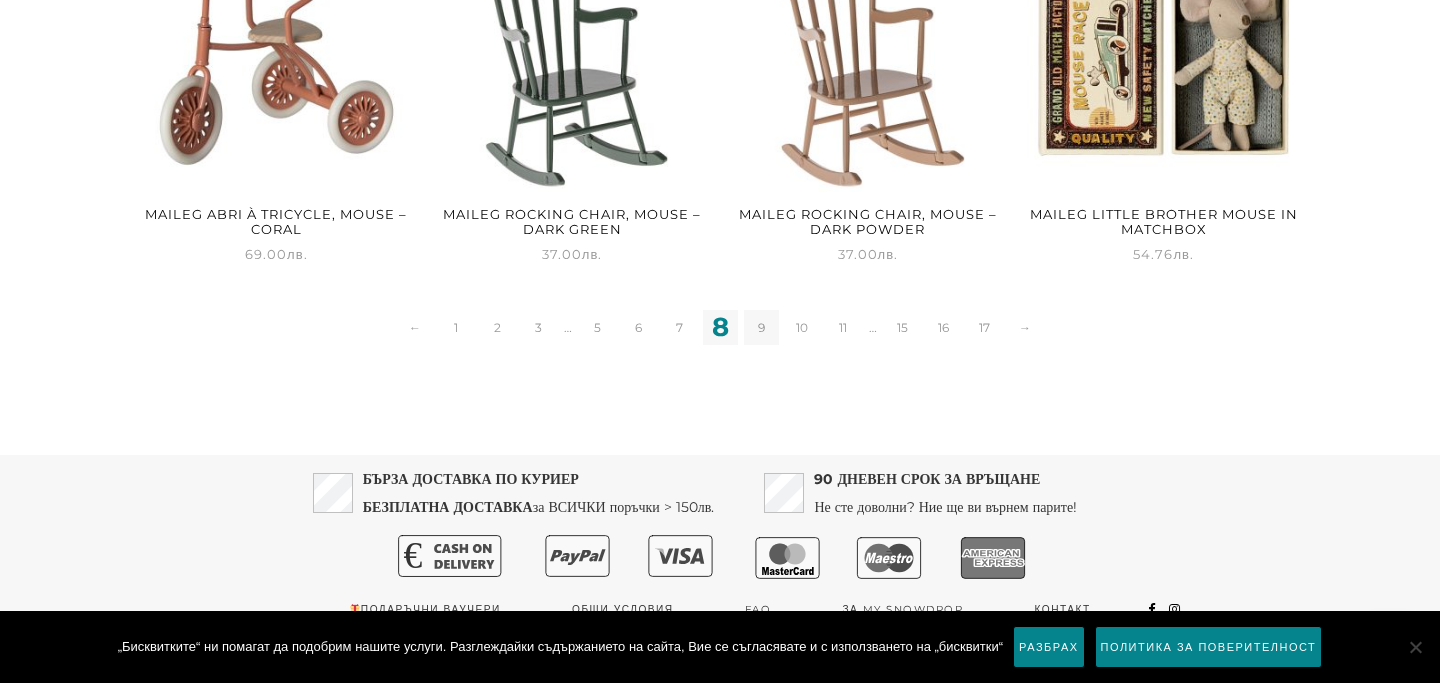 click on "9" at bounding box center [761, 327] 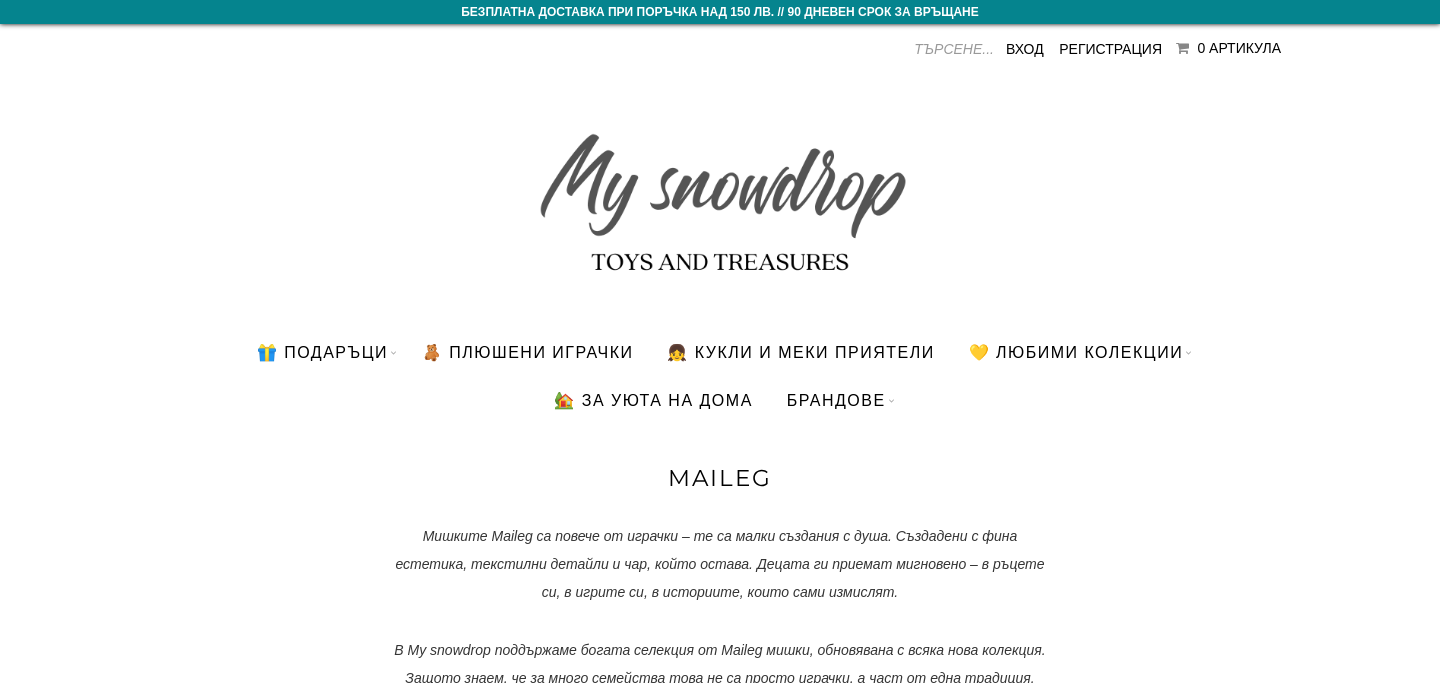 scroll, scrollTop: 0, scrollLeft: 0, axis: both 